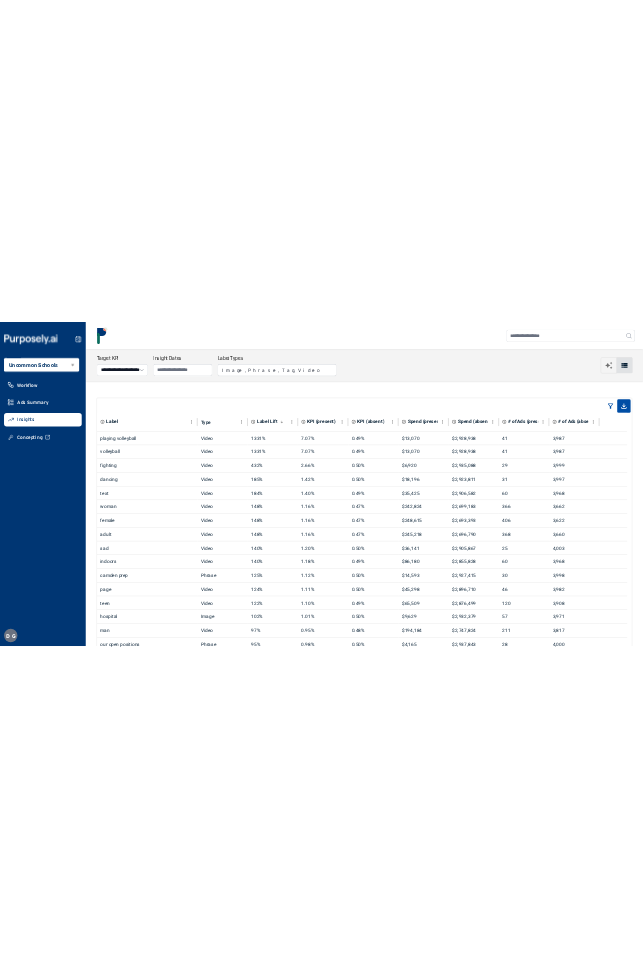 scroll, scrollTop: 0, scrollLeft: 0, axis: both 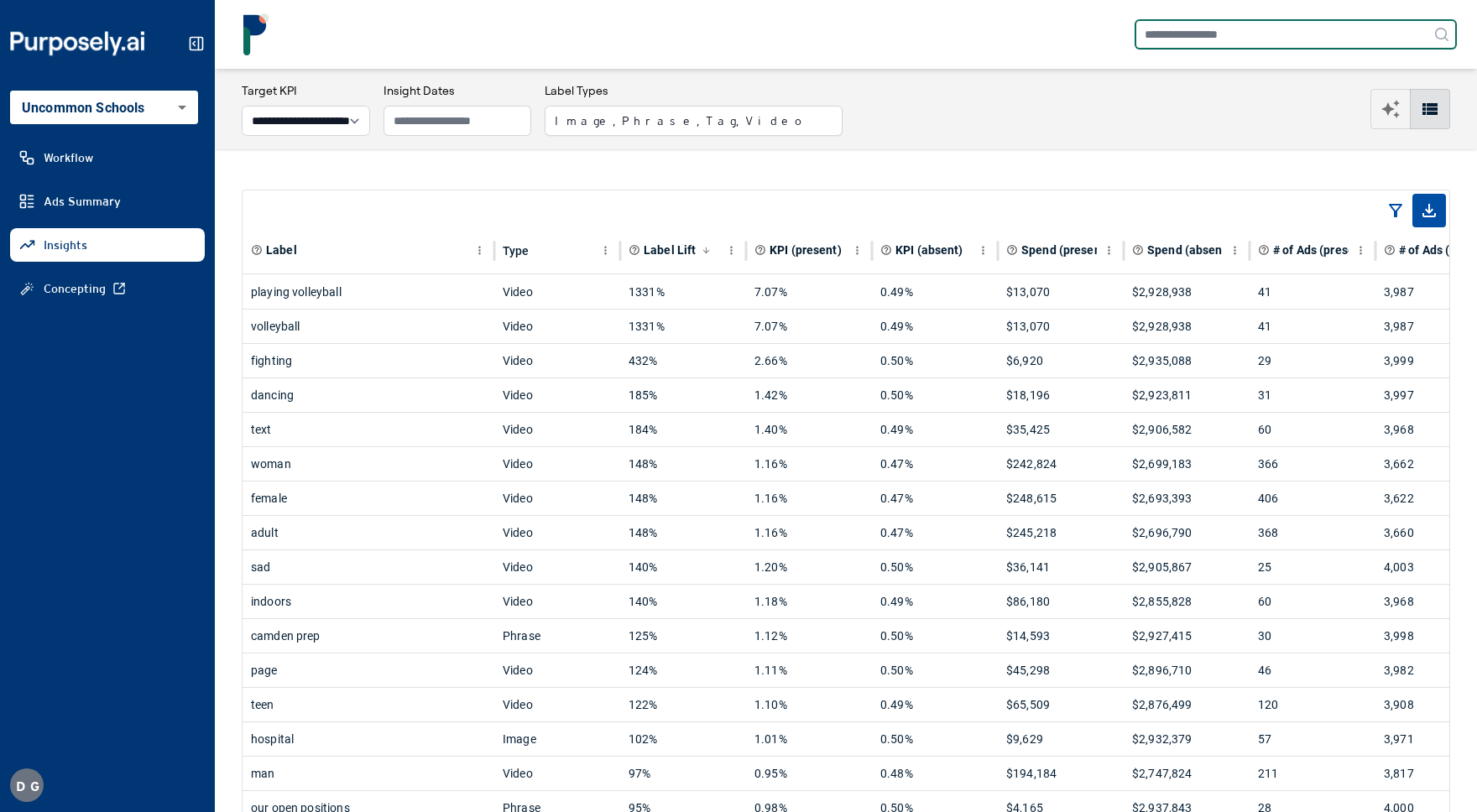 click at bounding box center (1296, 34) 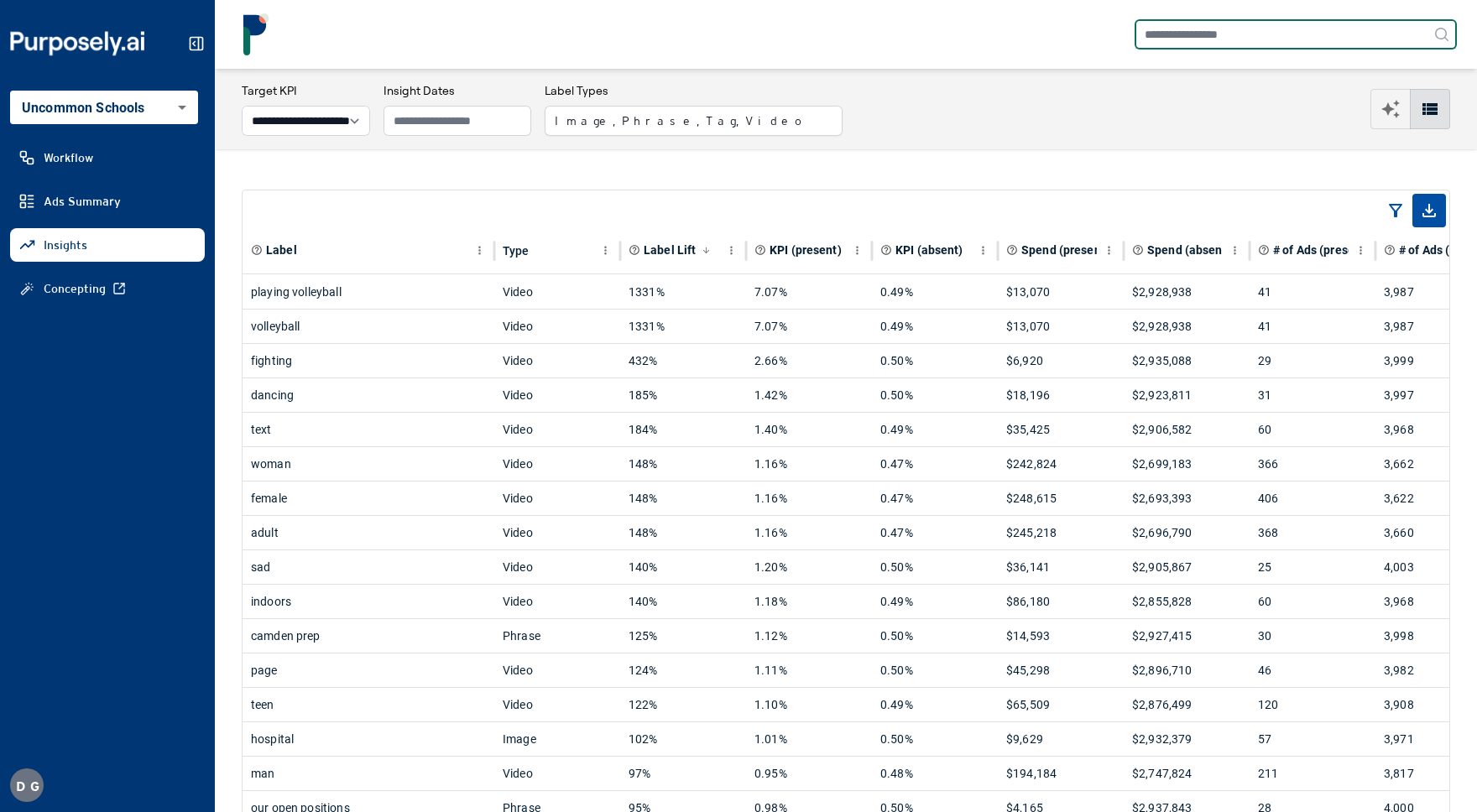 click at bounding box center (1296, 34) 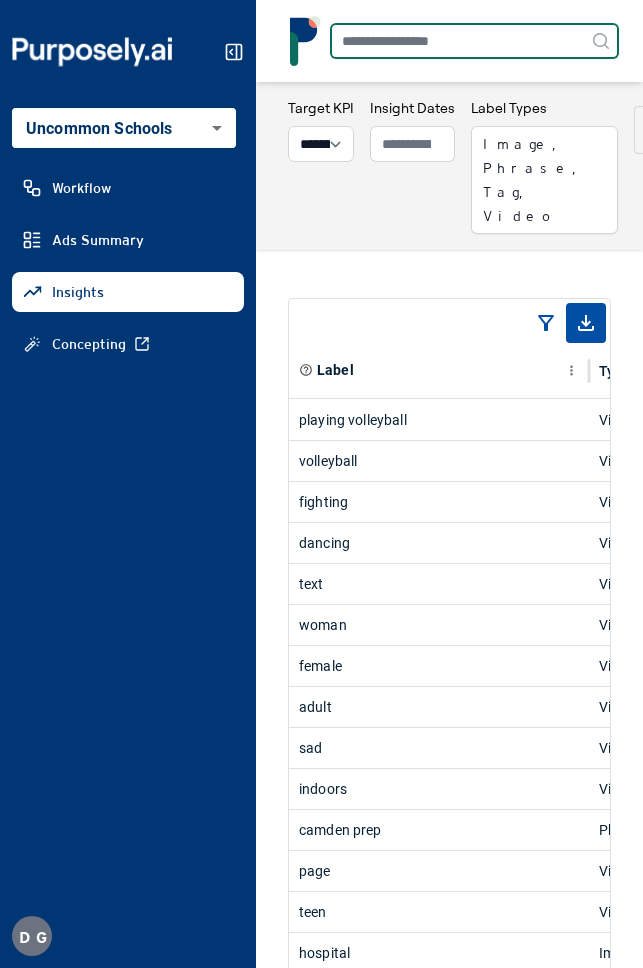 click at bounding box center (474, 41) 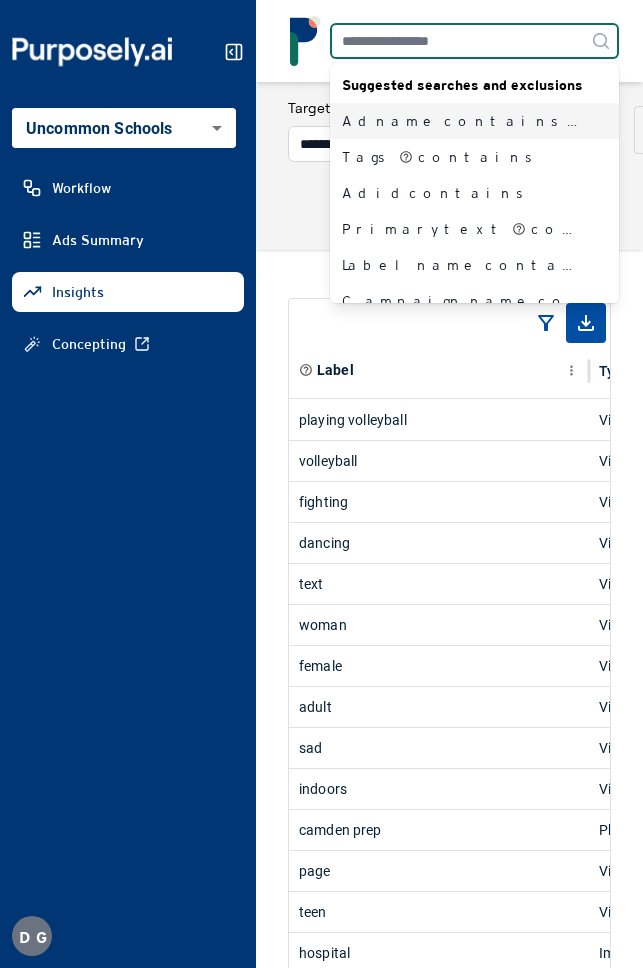 type 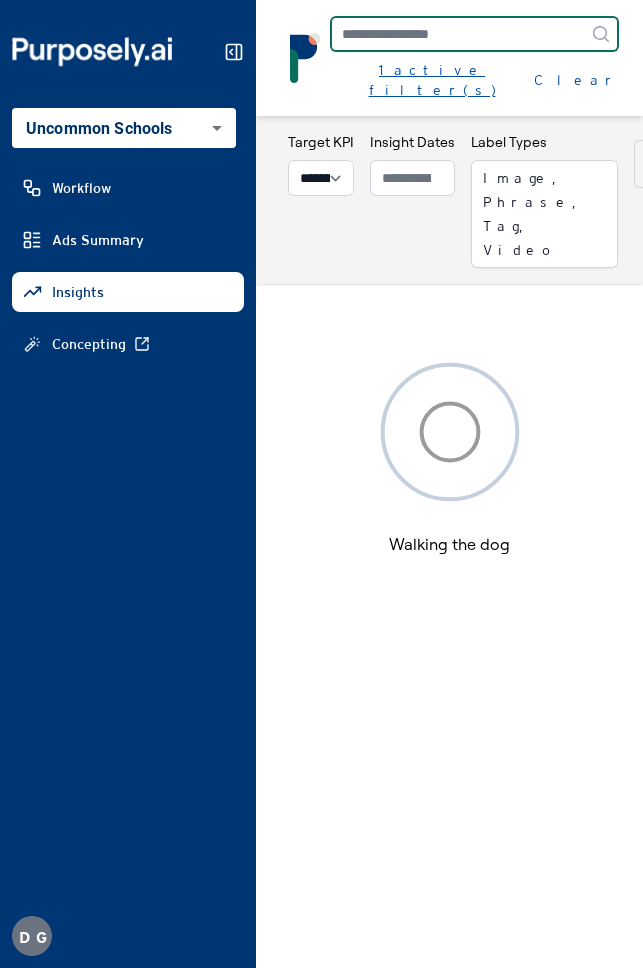 click on "1  active filter(s)" at bounding box center [432, 80] 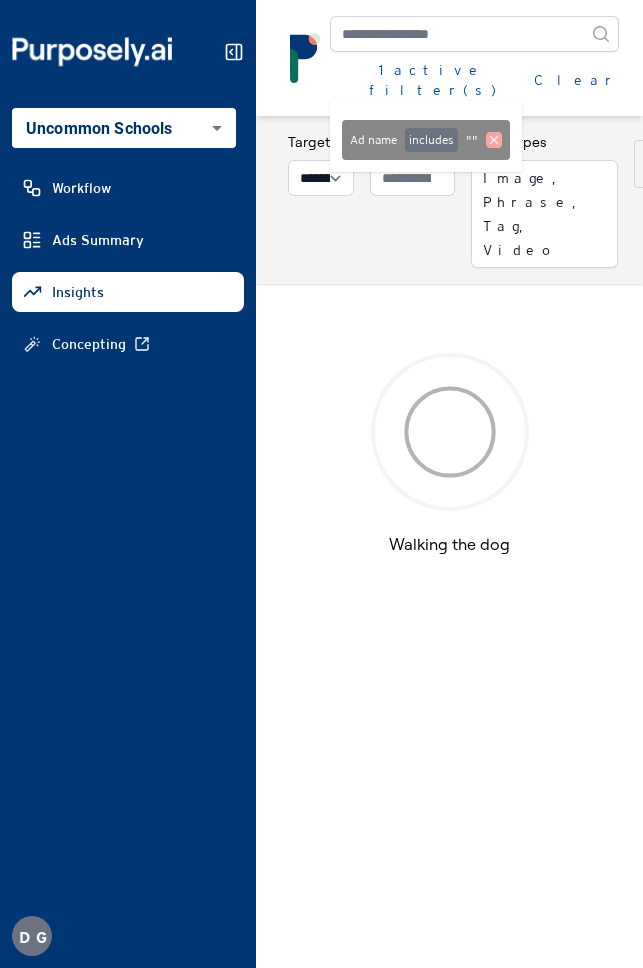 click 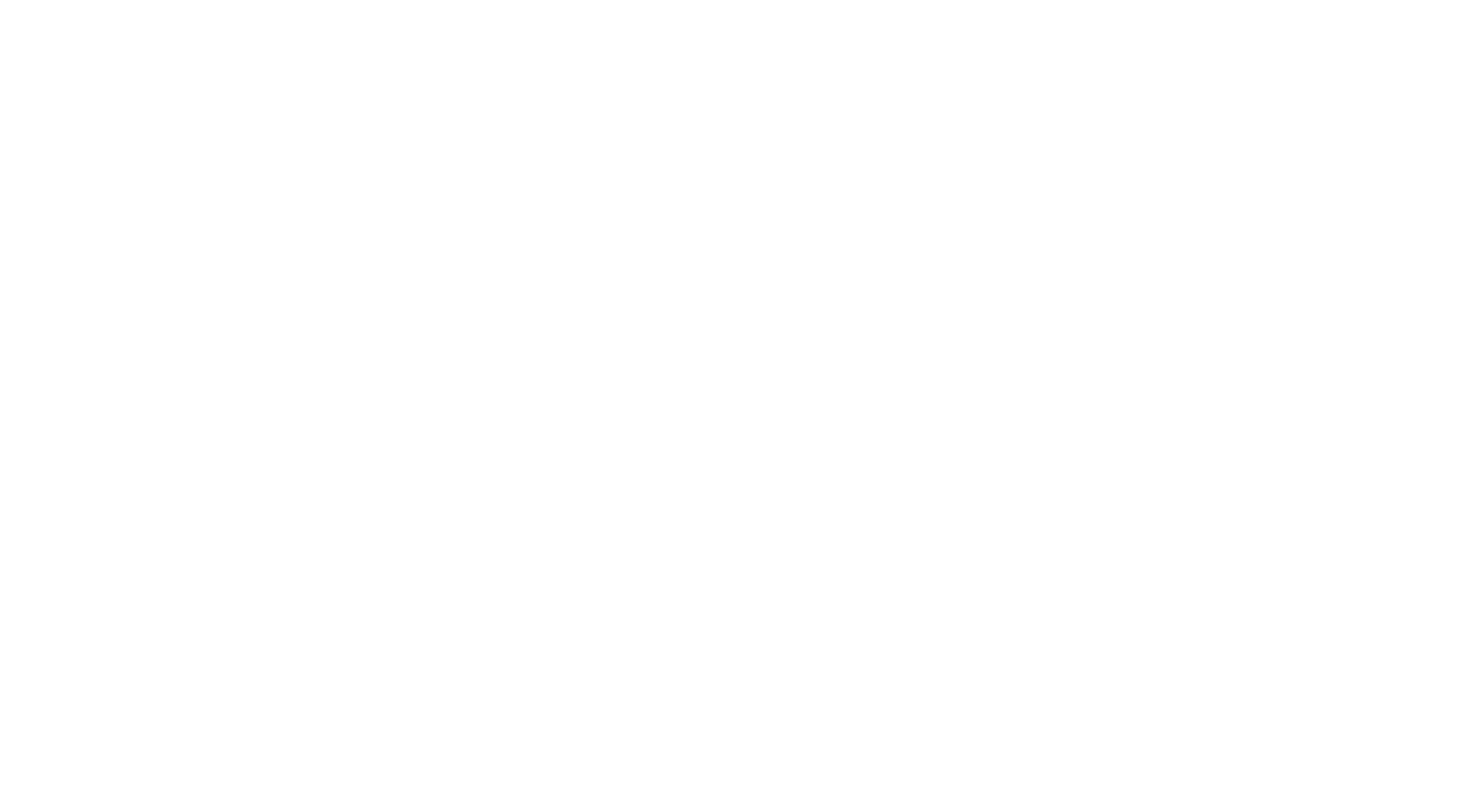 scroll, scrollTop: 0, scrollLeft: 0, axis: both 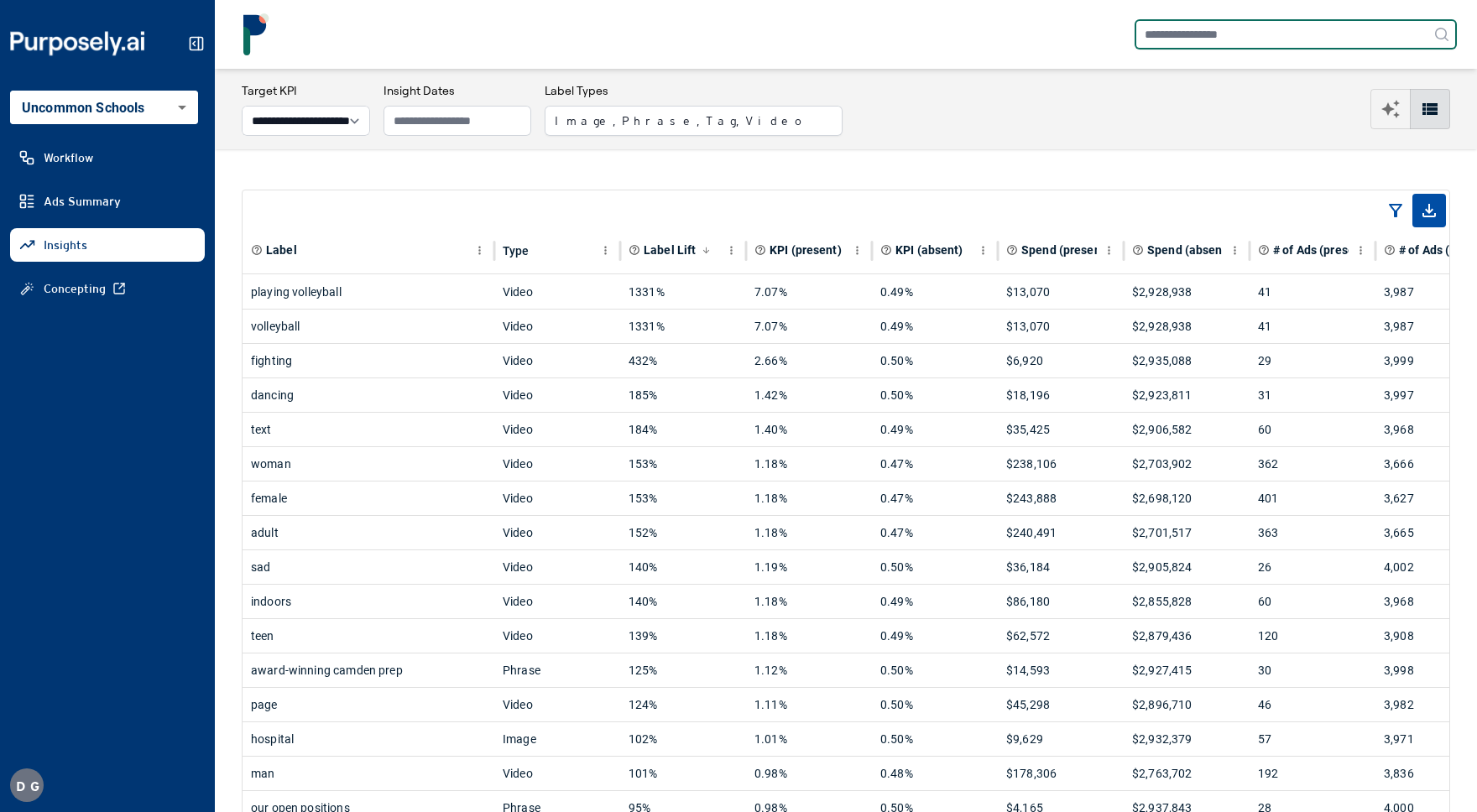 click at bounding box center (1296, 34) 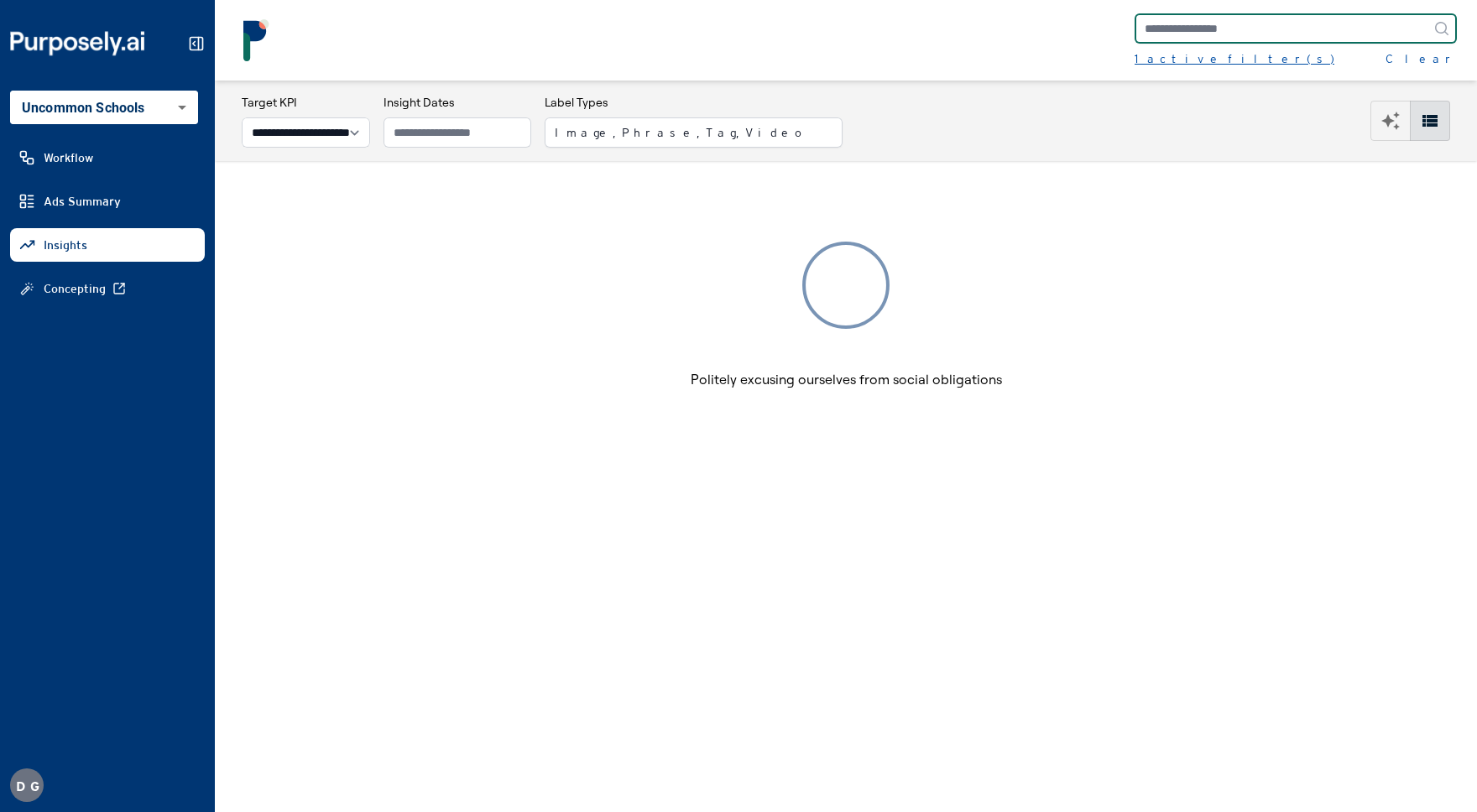 click on "1  active filter(s)" at bounding box center (1234, 59) 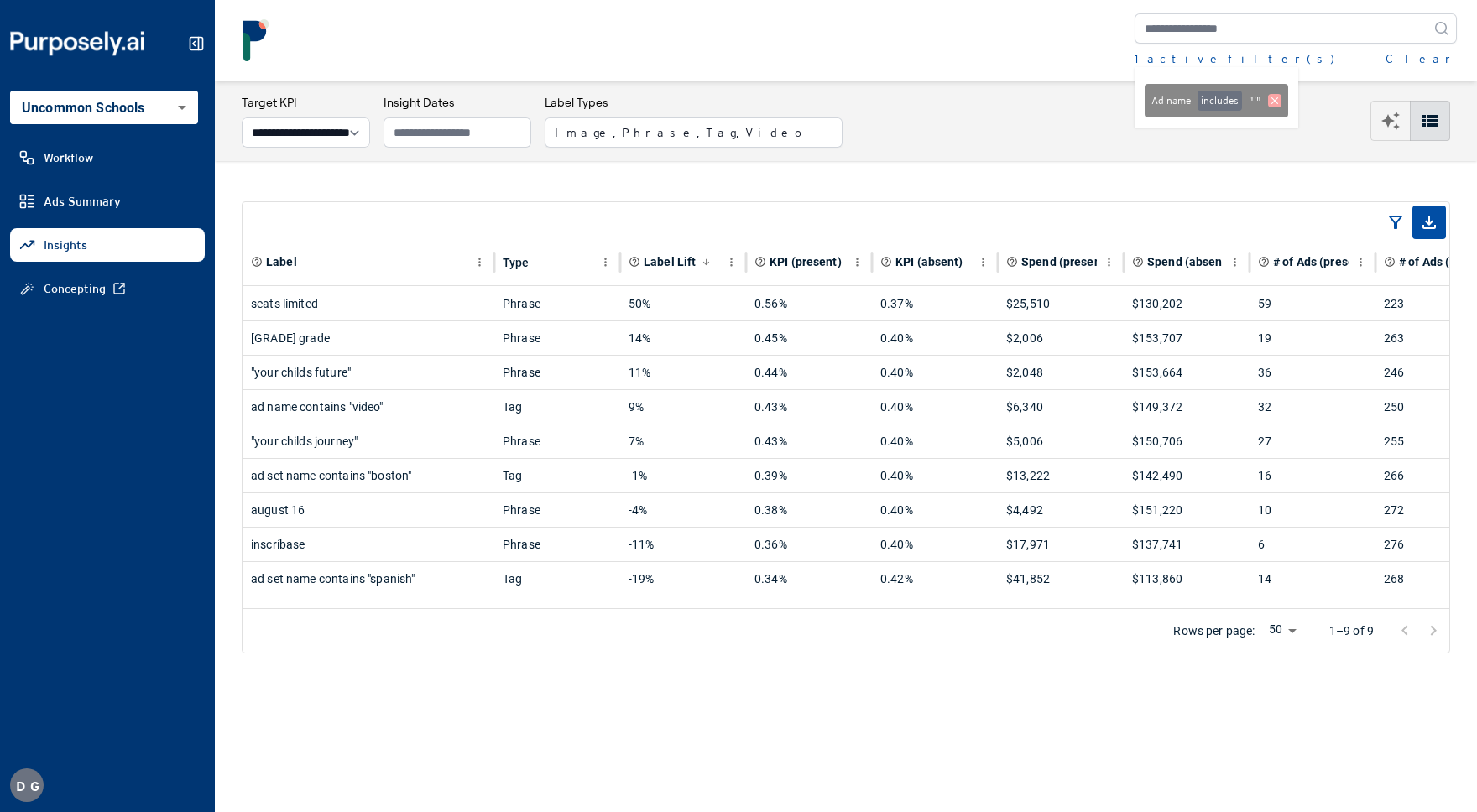 click 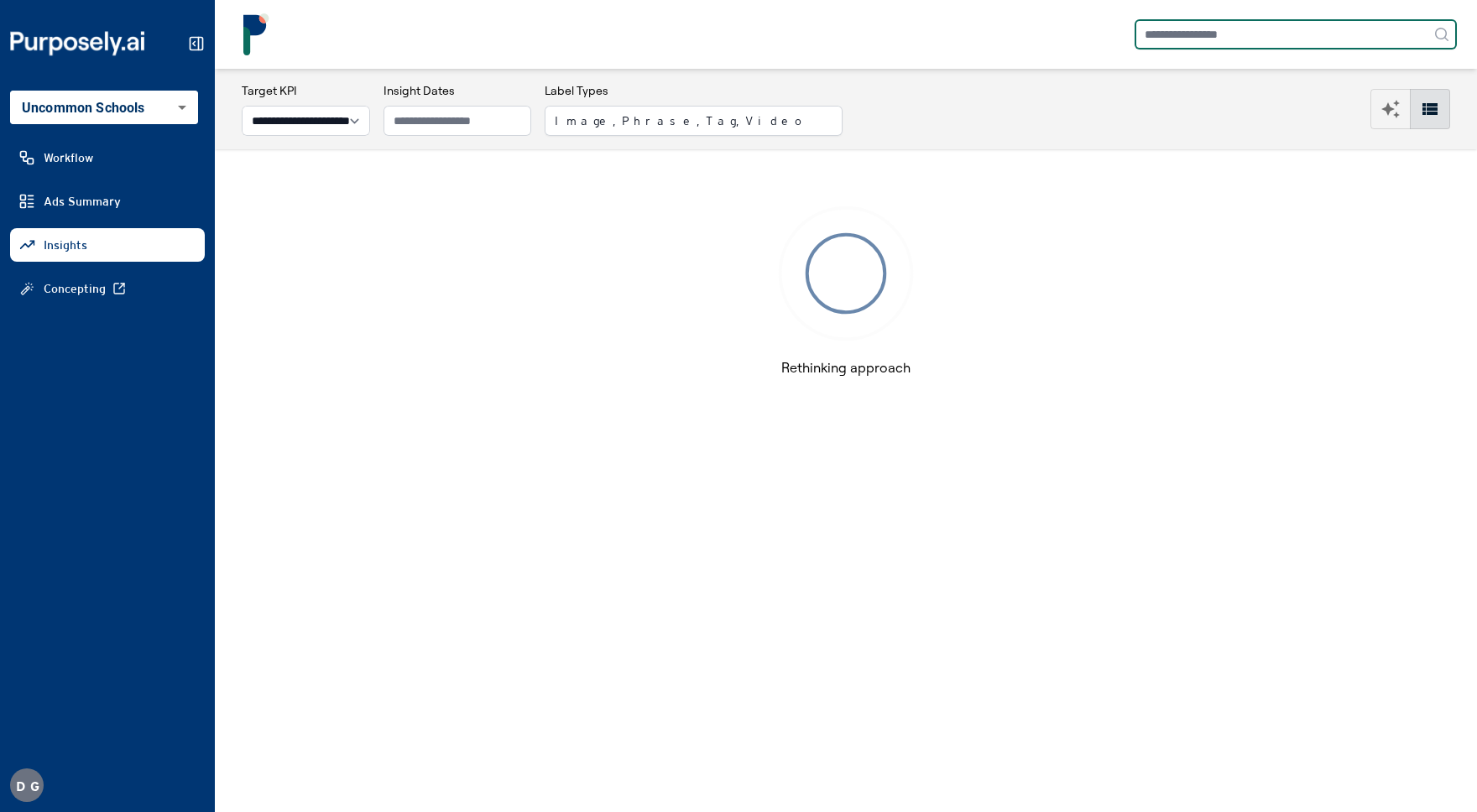 click at bounding box center [1296, 34] 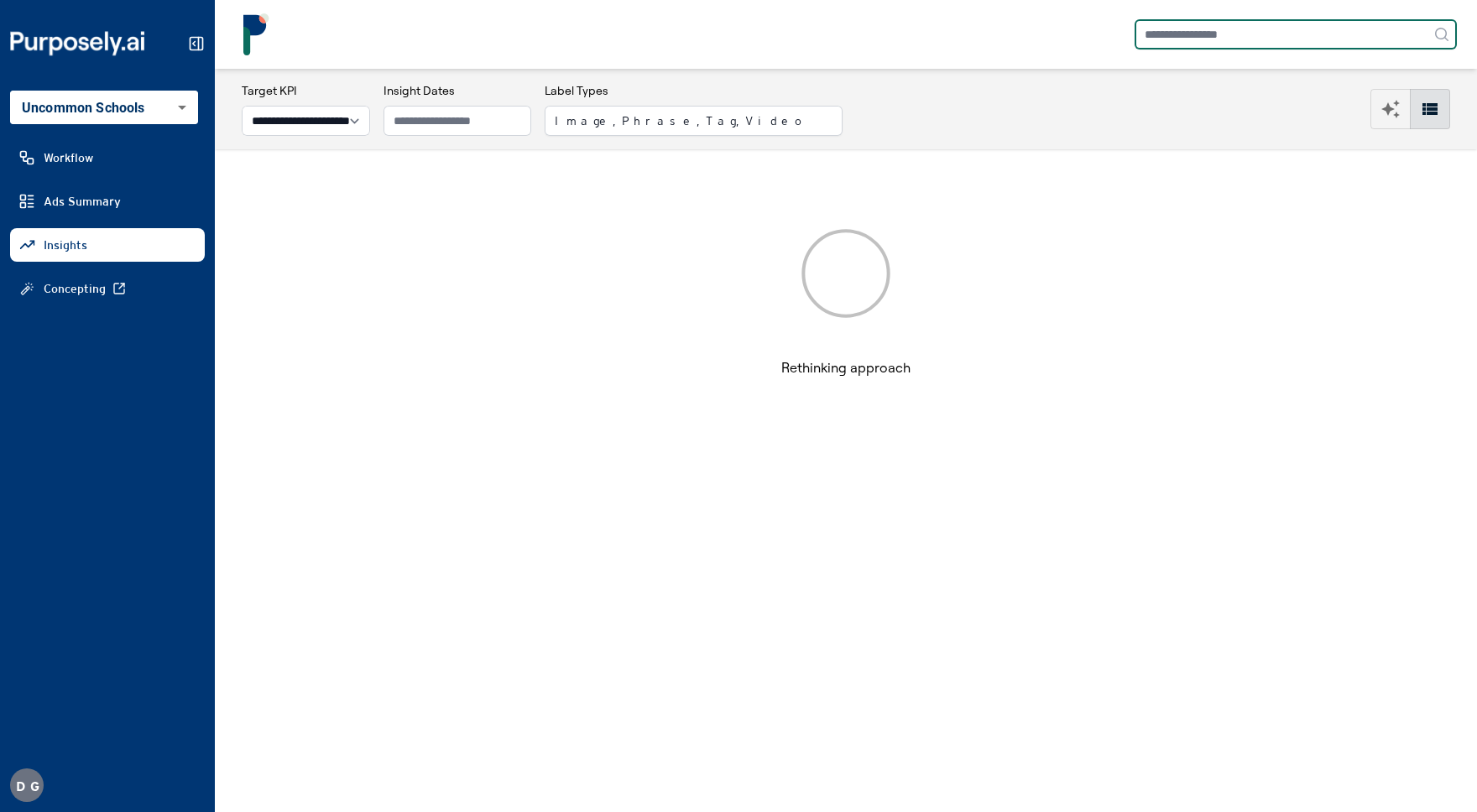 type on "*" 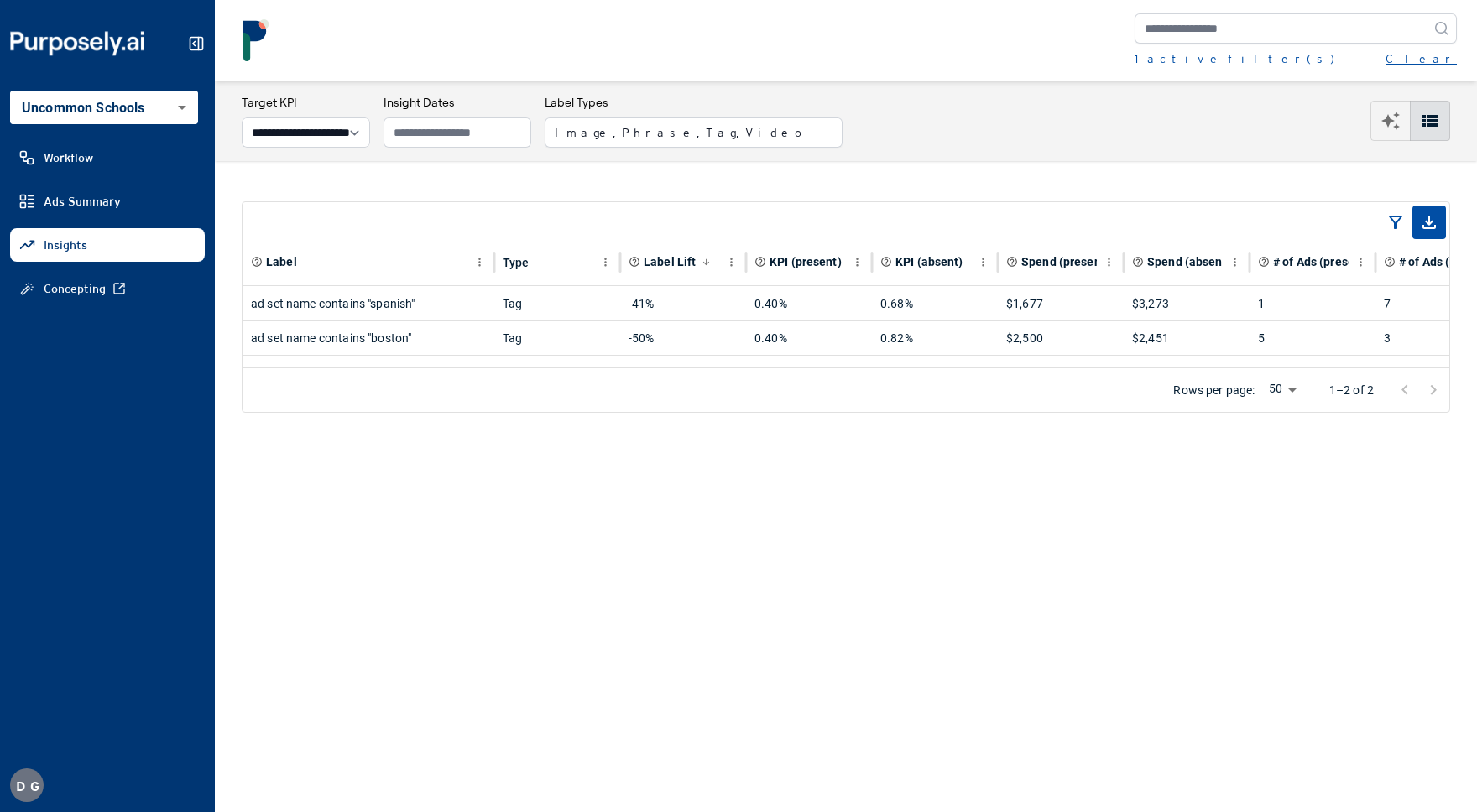 click on "Clear" at bounding box center [1421, 59] 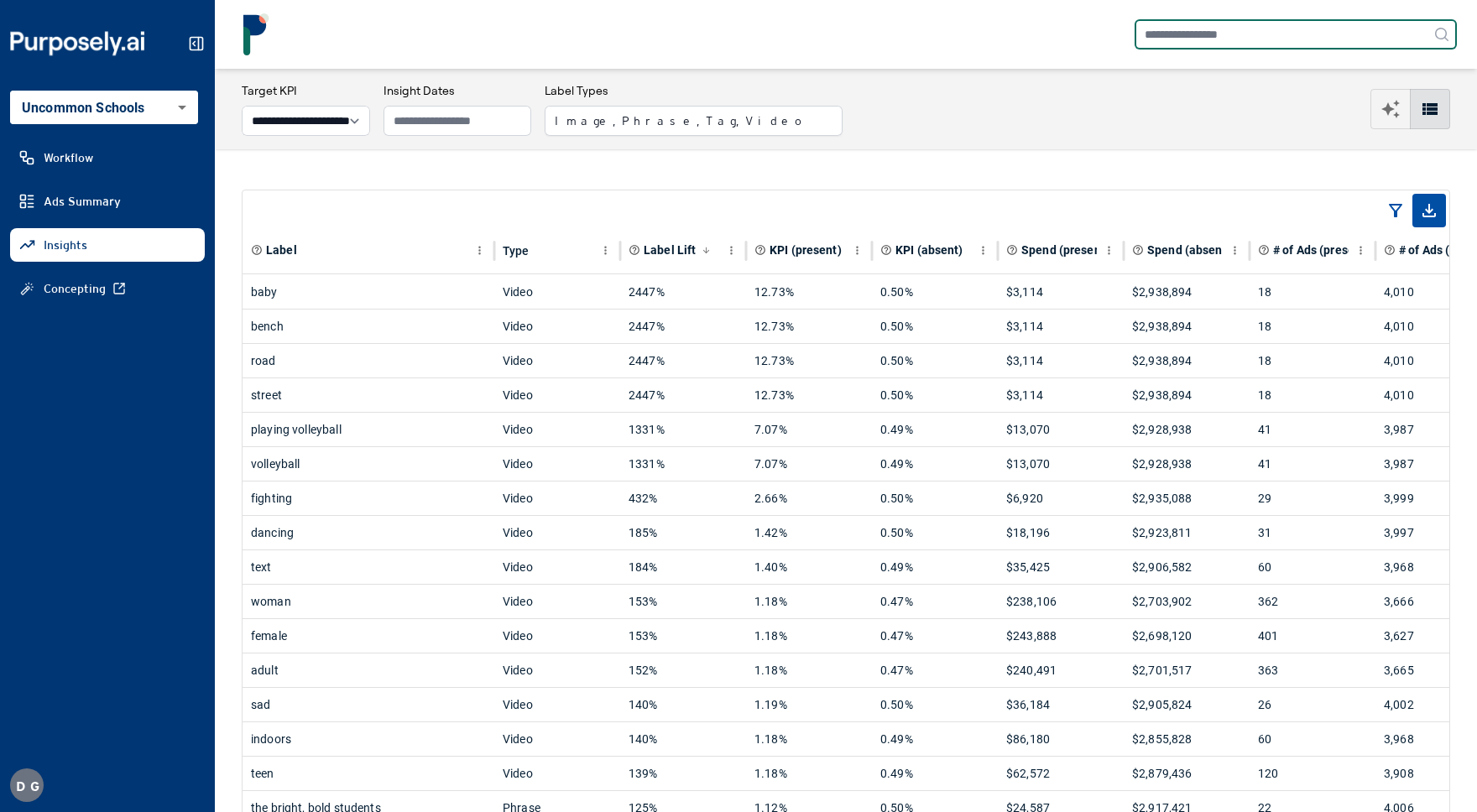click at bounding box center [1296, 34] 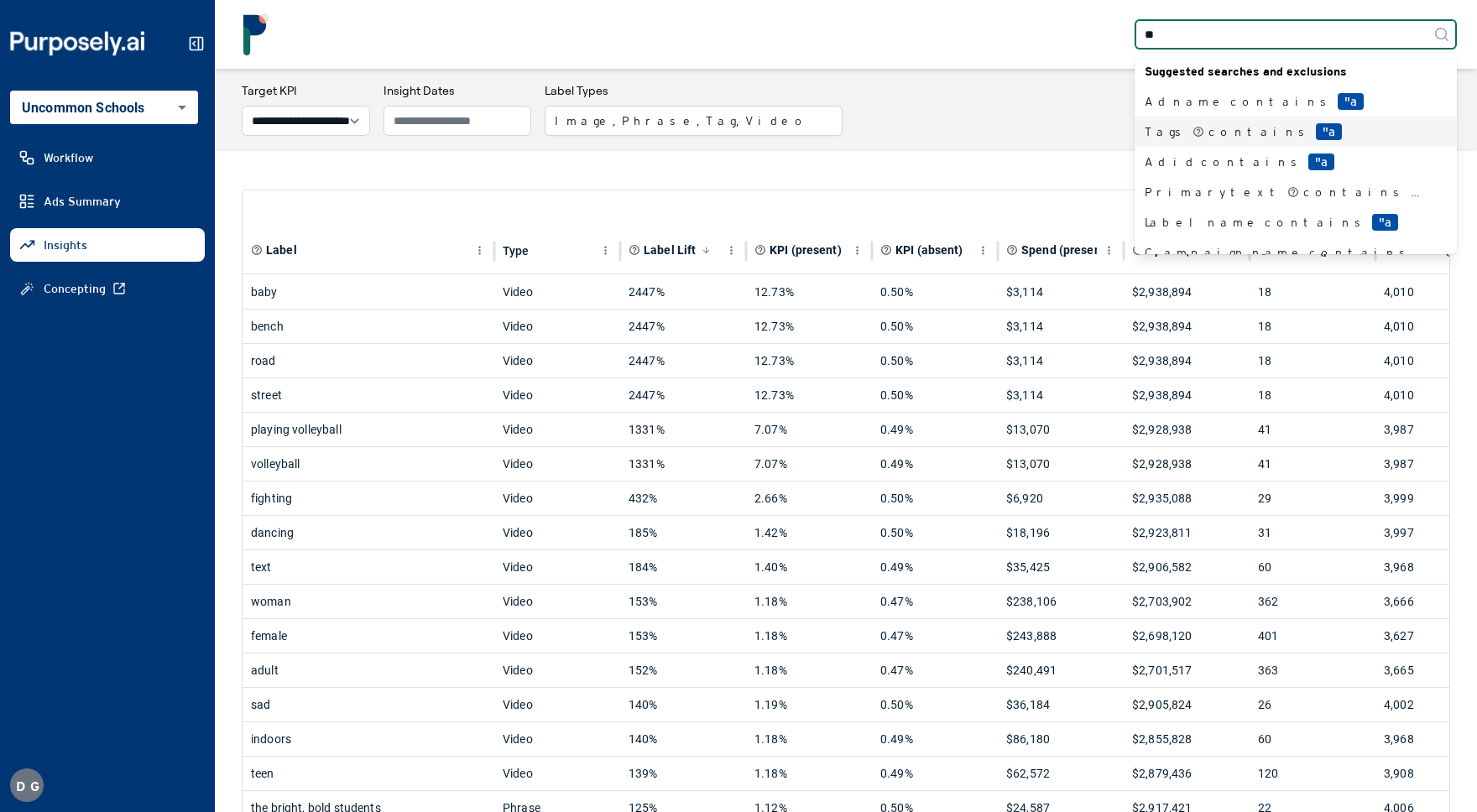 type on "*" 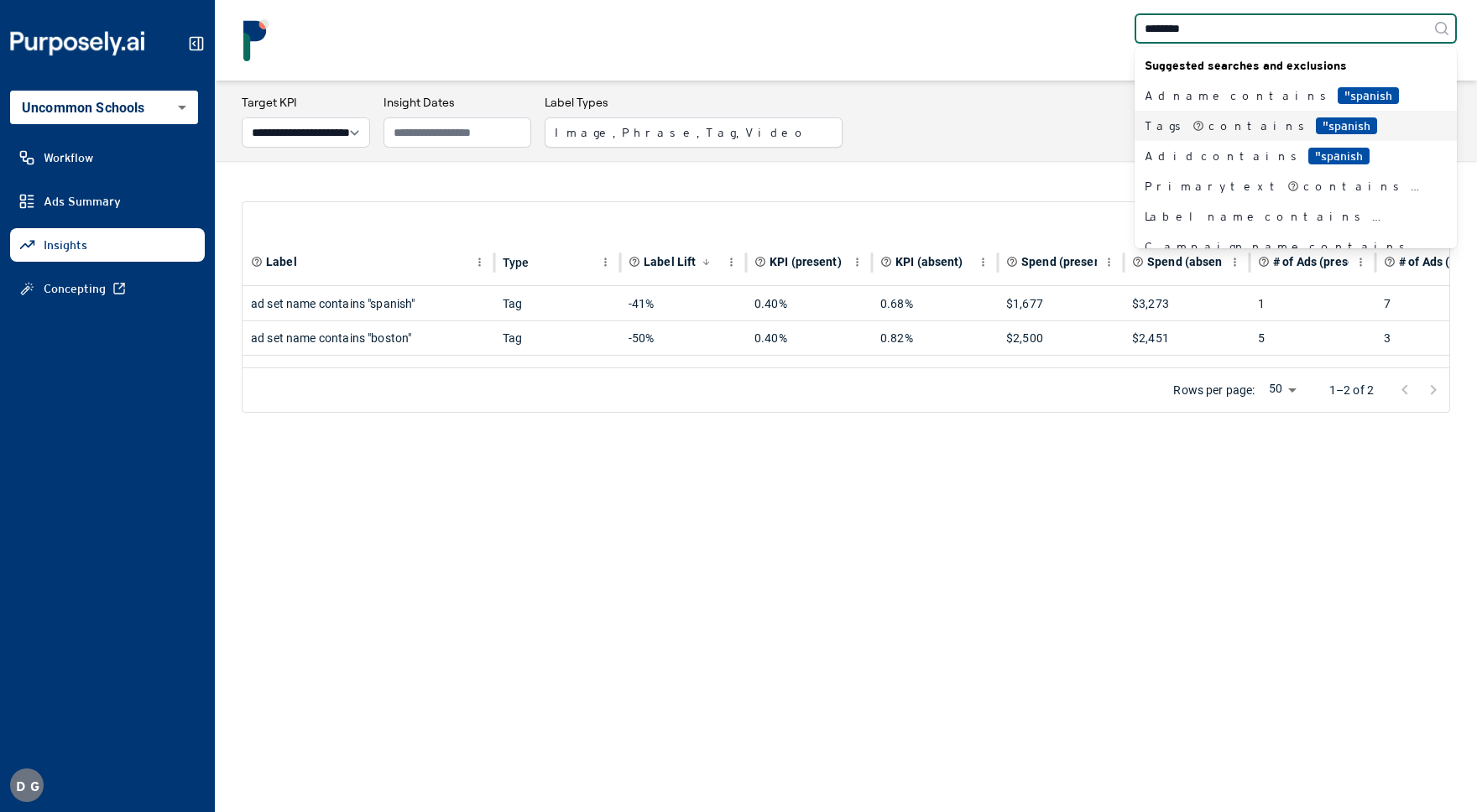 type on "*********" 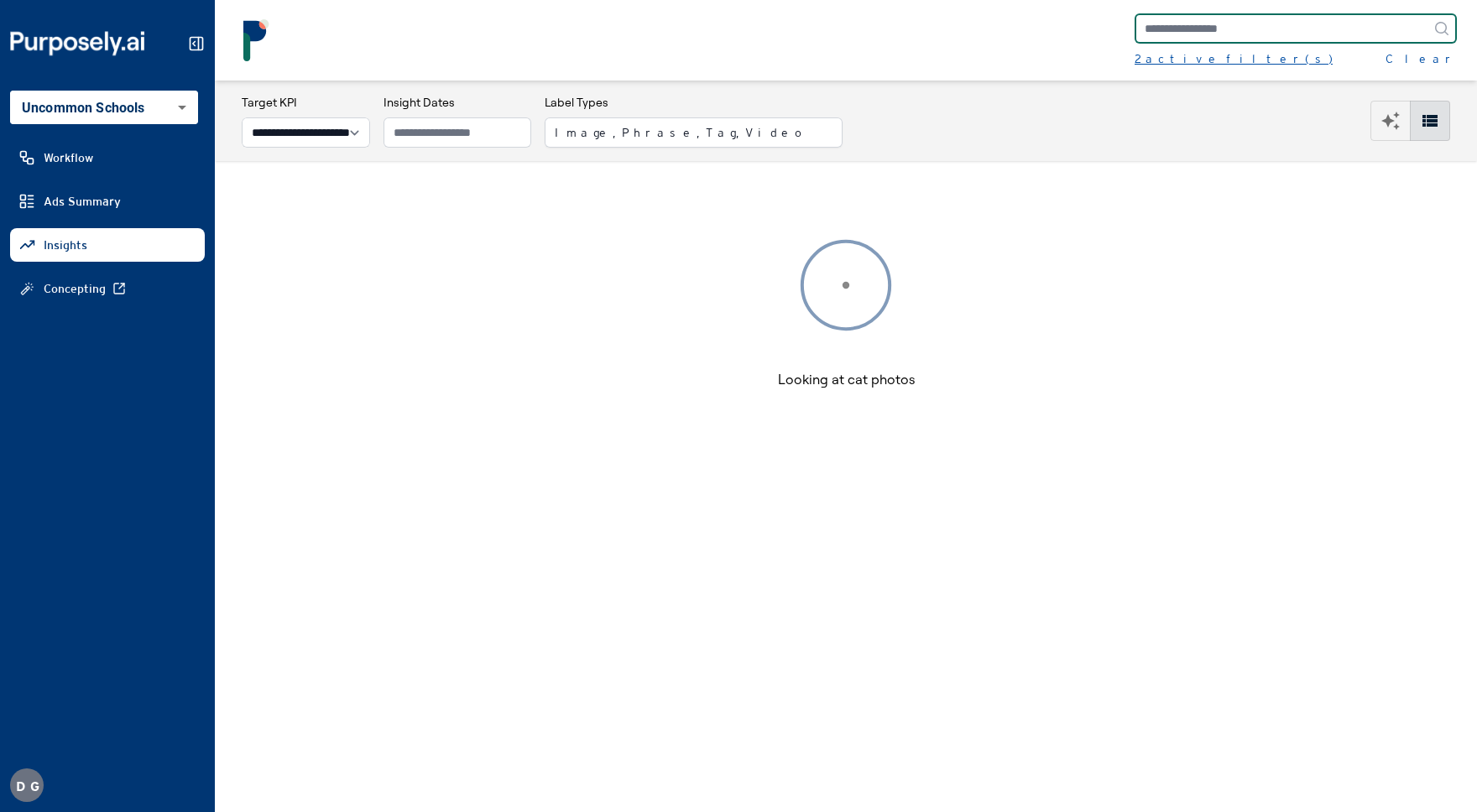 click on "2  active filter(s)" at bounding box center [1234, 59] 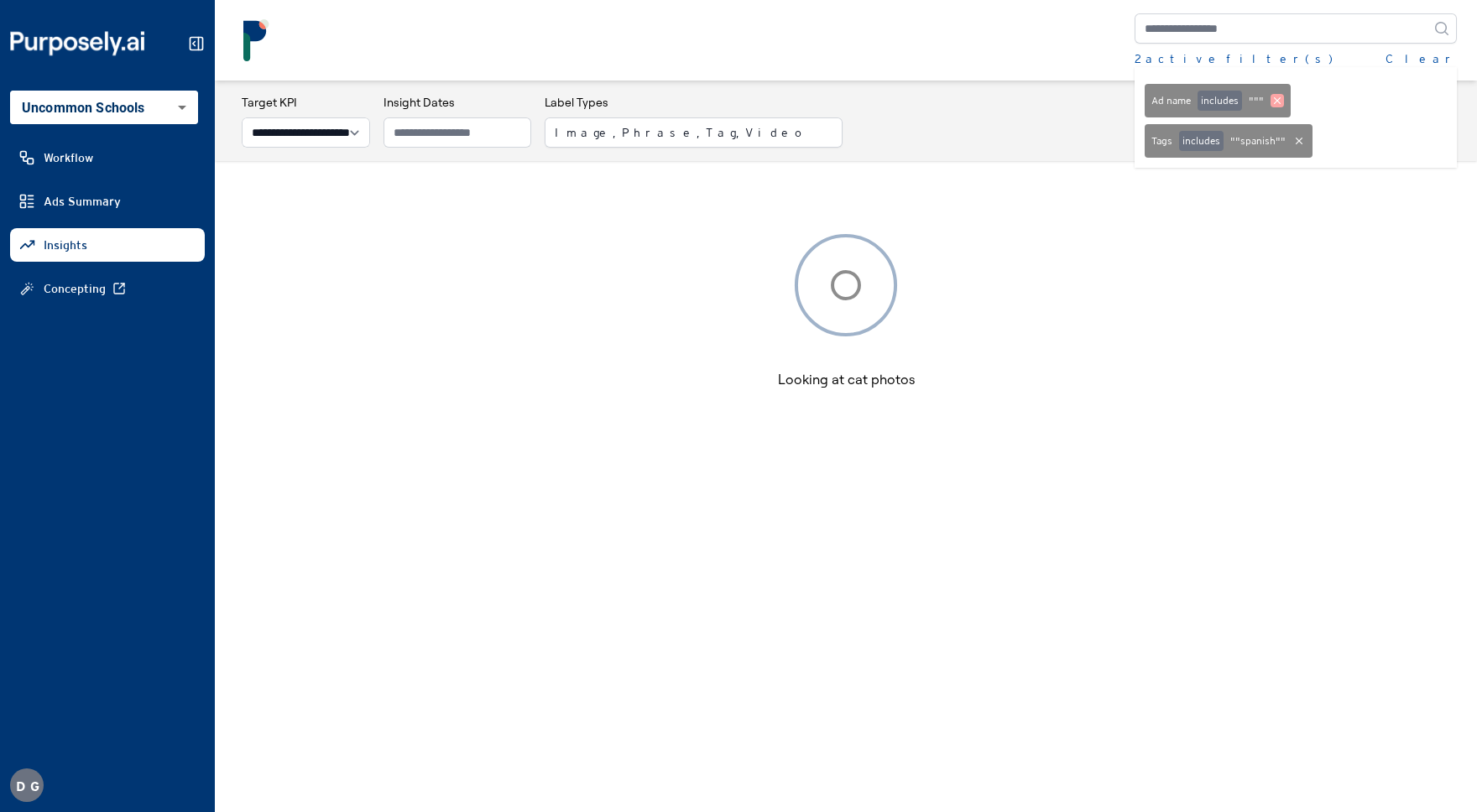 click 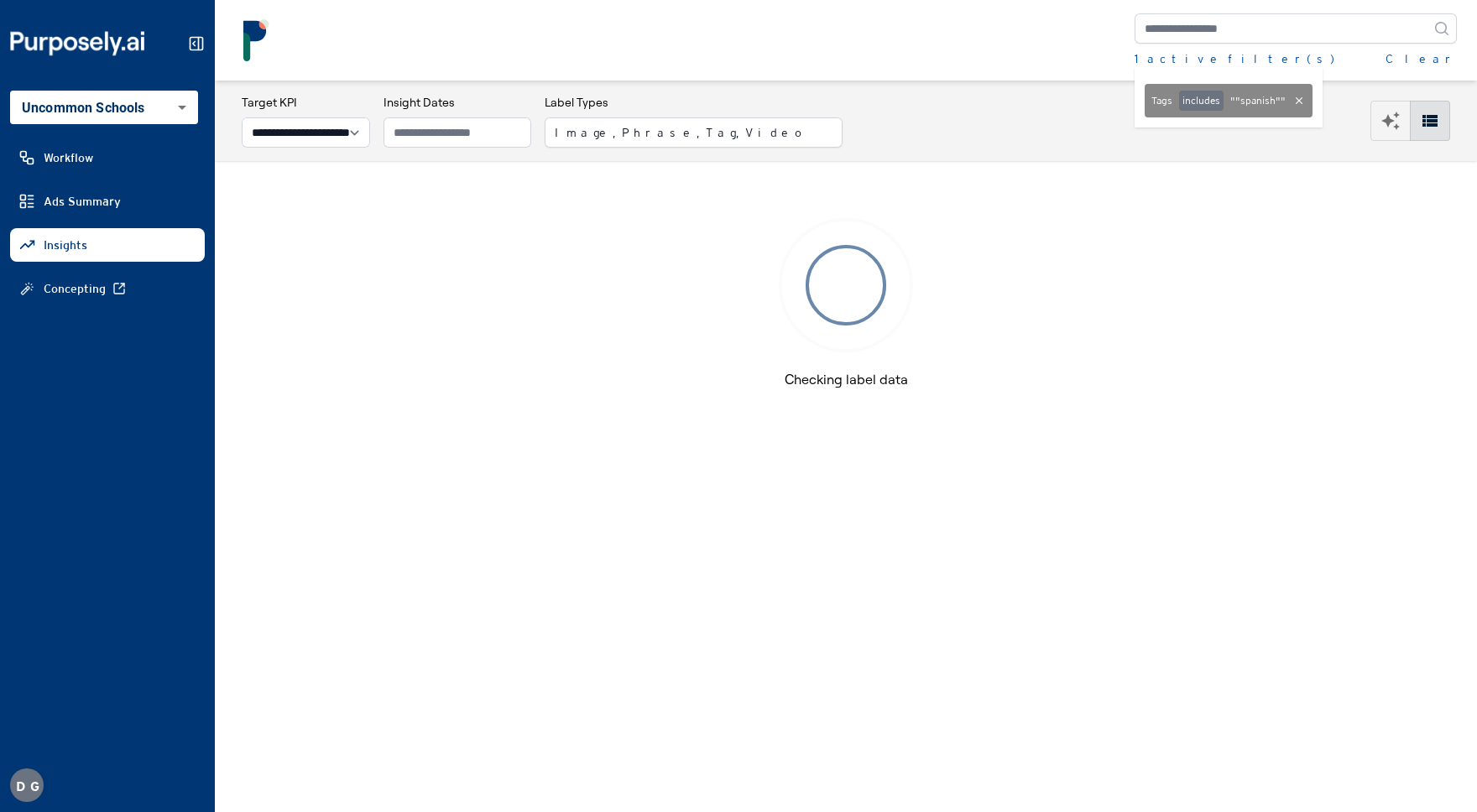 click 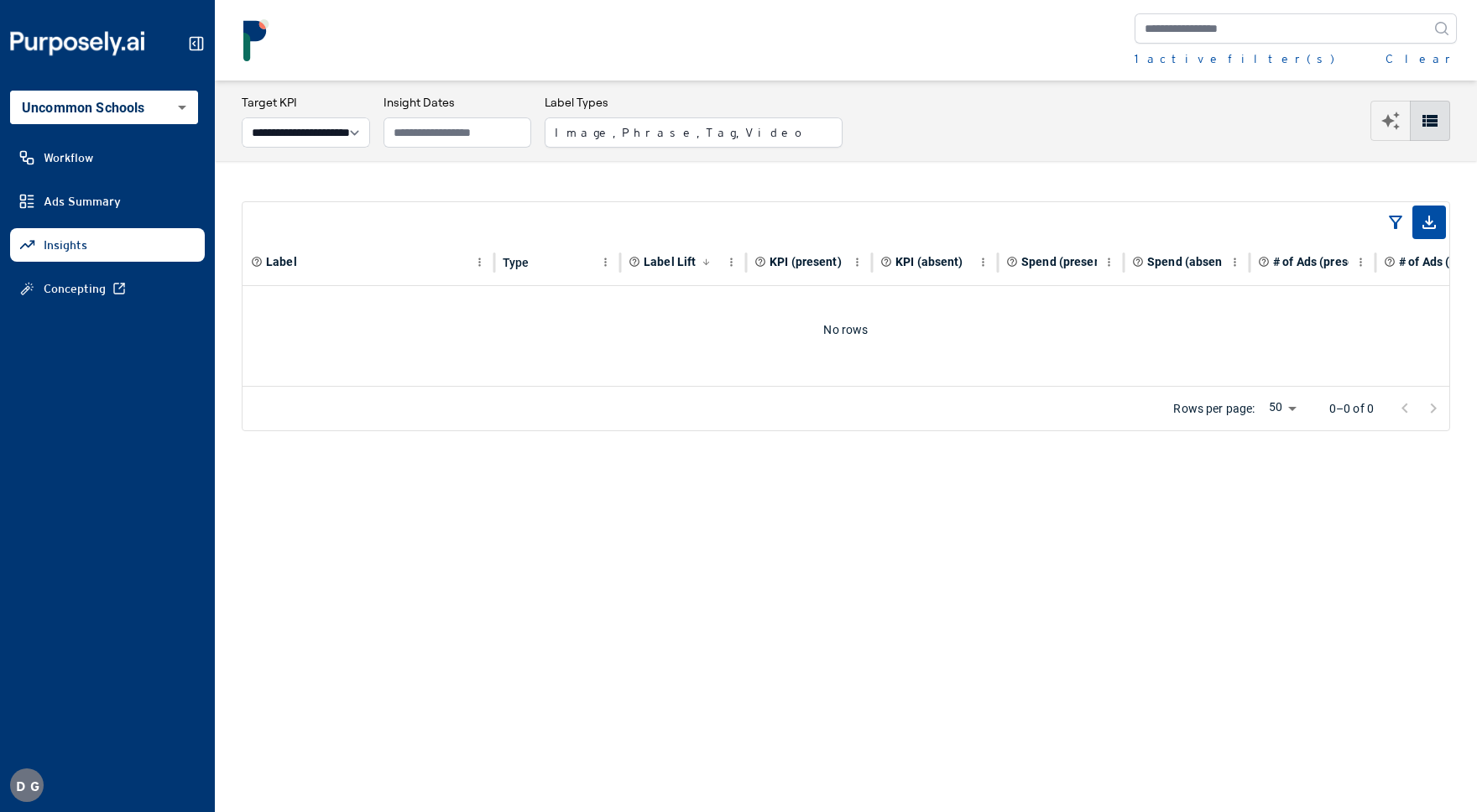 click on "1  active filter(s) Clear" at bounding box center [846, 40] 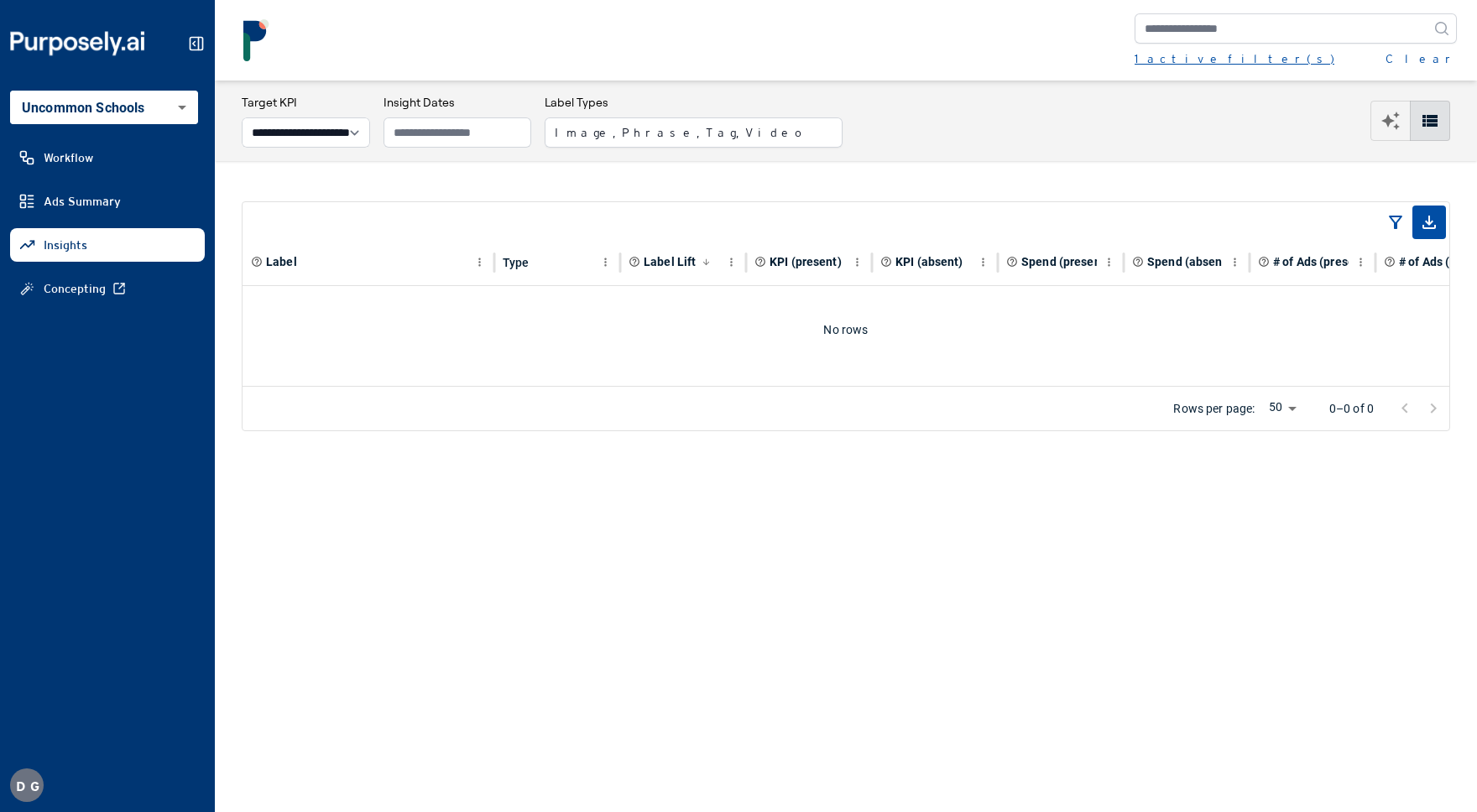 click on "1  active filter(s)" at bounding box center [1234, 59] 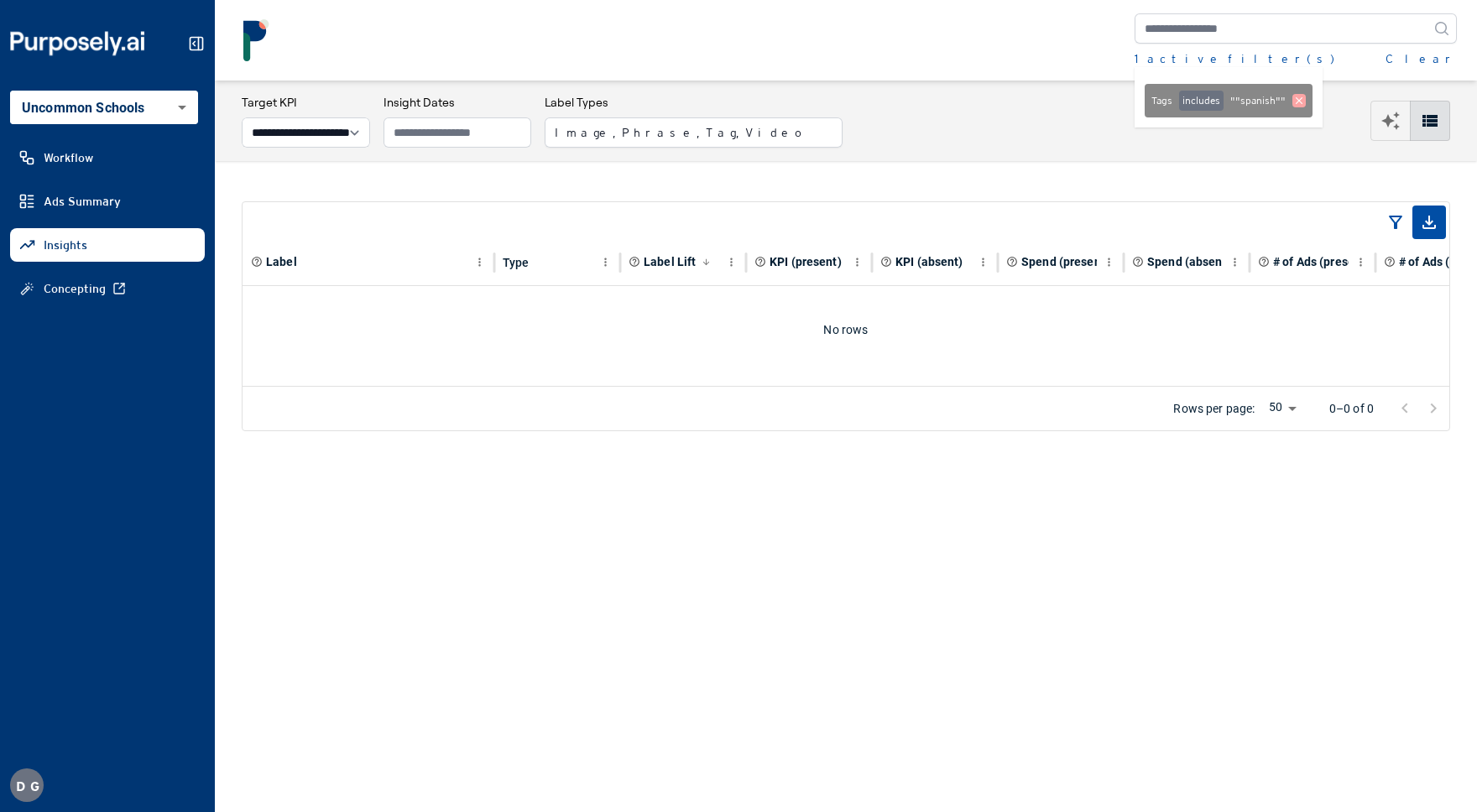 click 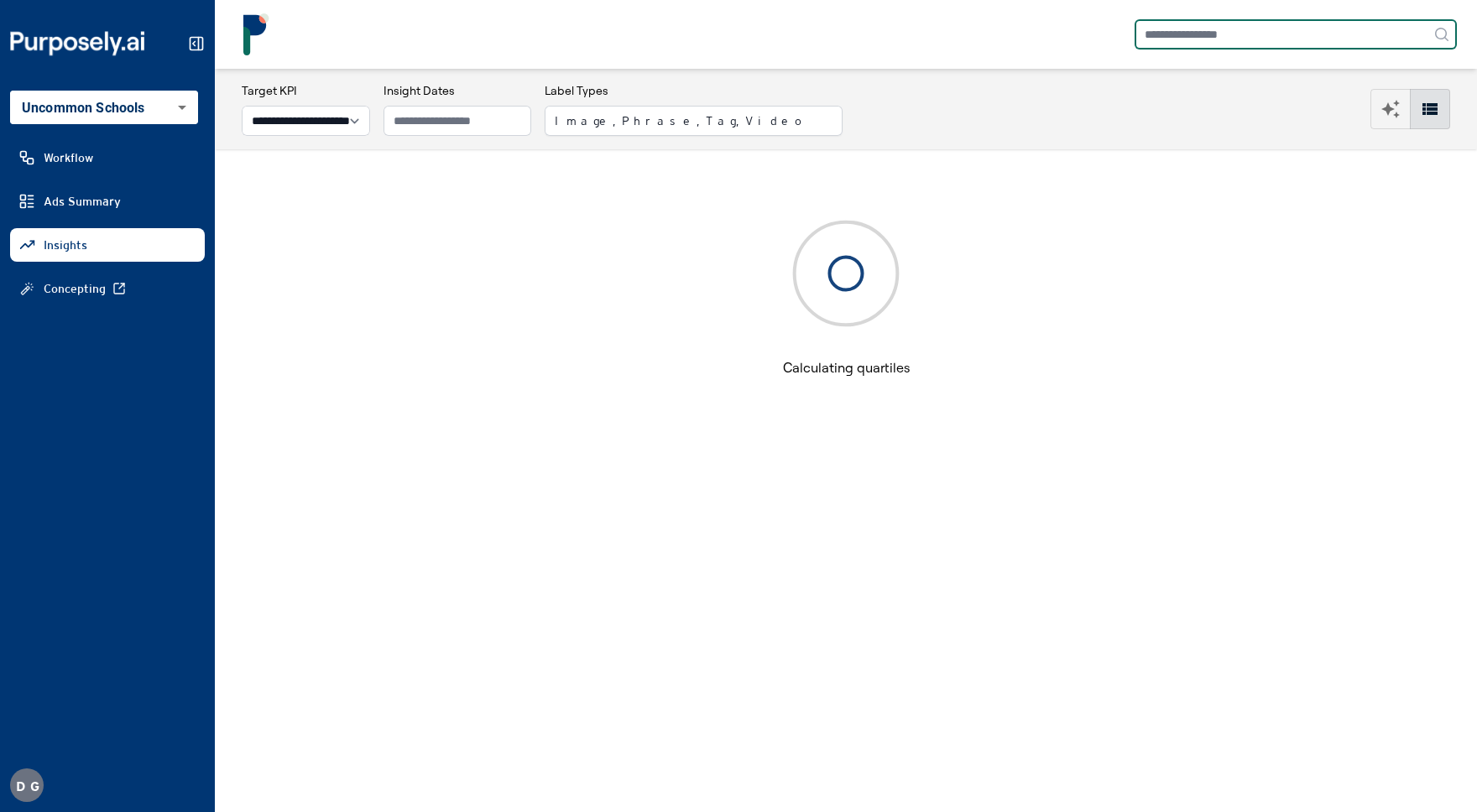 click at bounding box center (1296, 34) 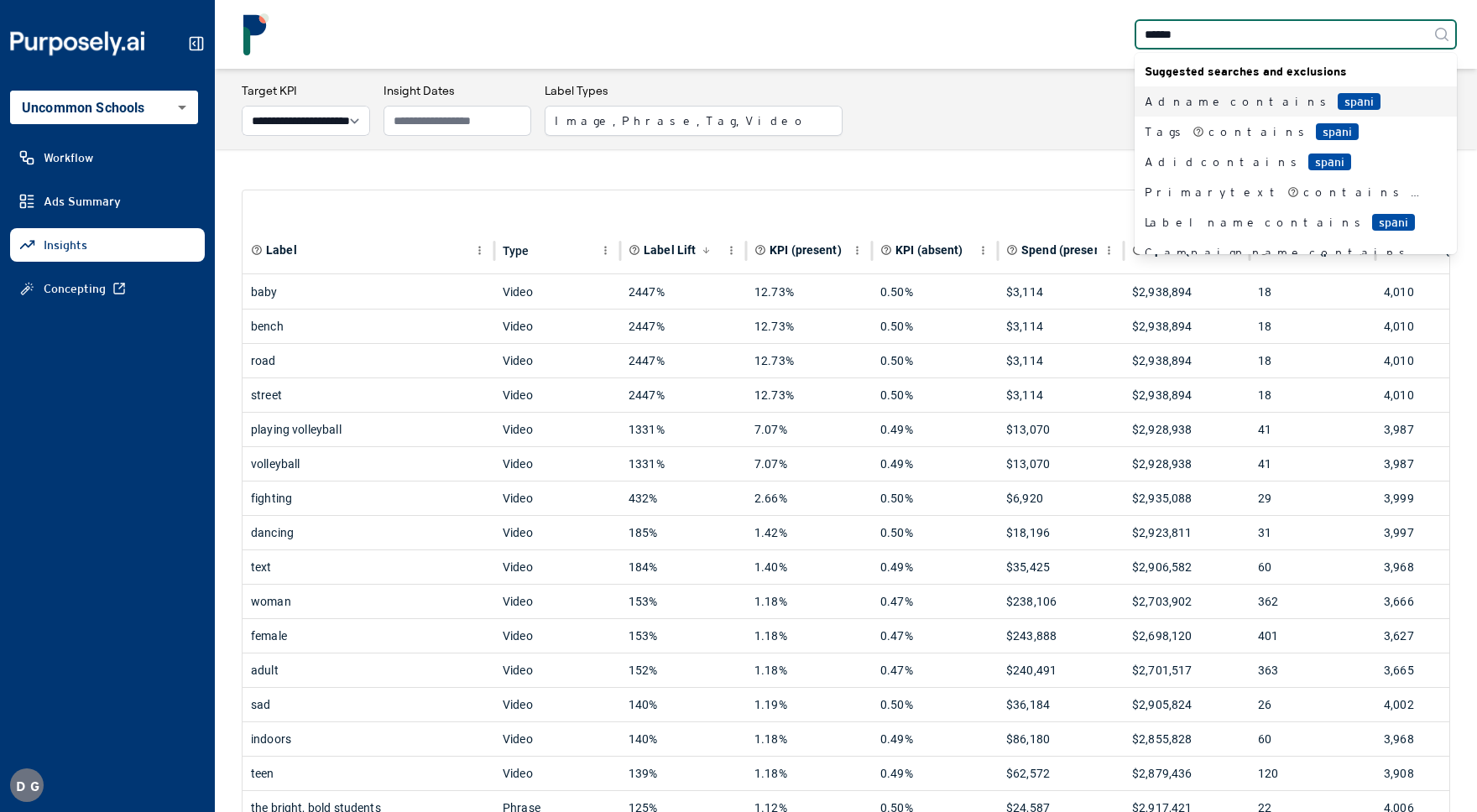 type on "*******" 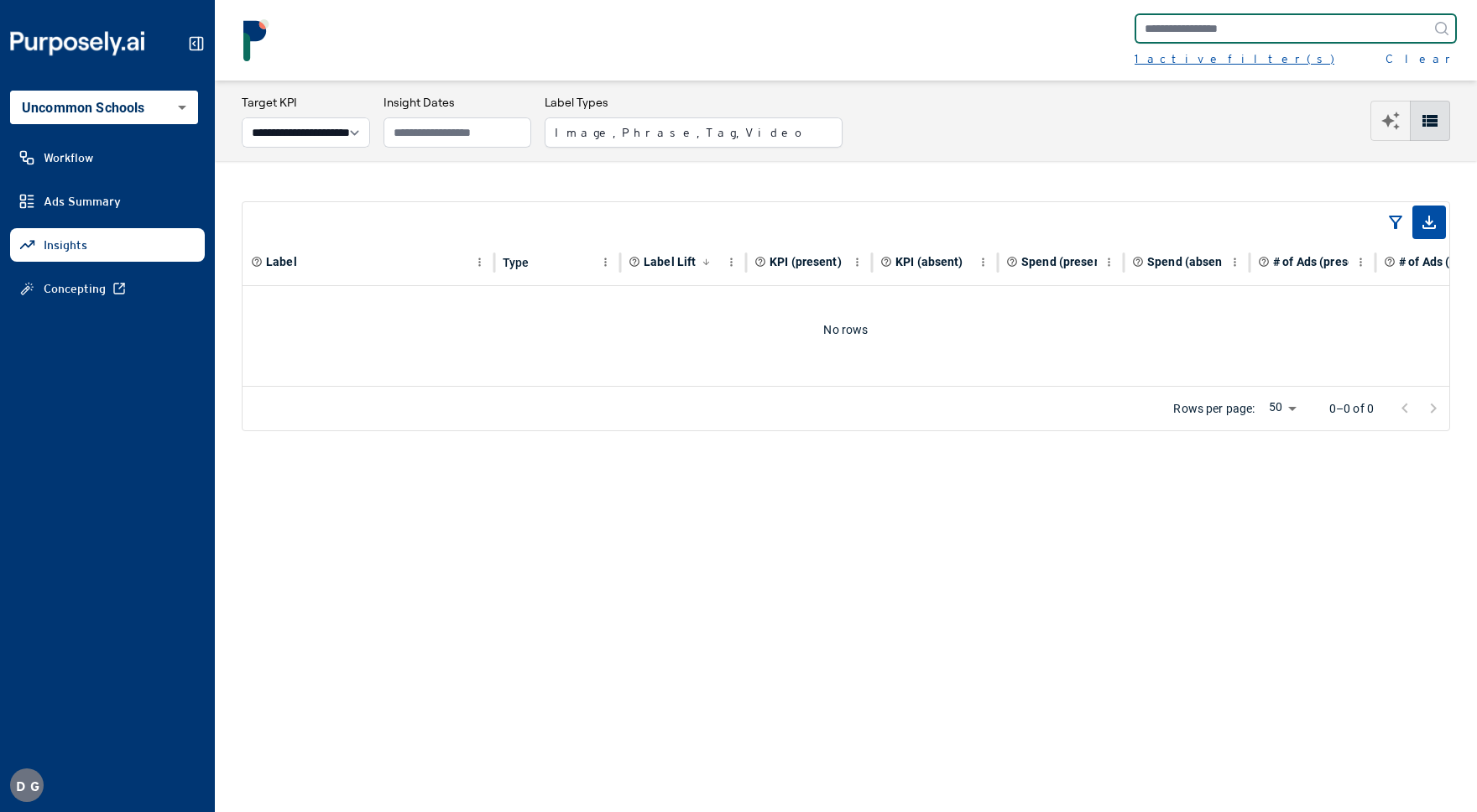 click on "1  active filter(s)" at bounding box center [1234, 59] 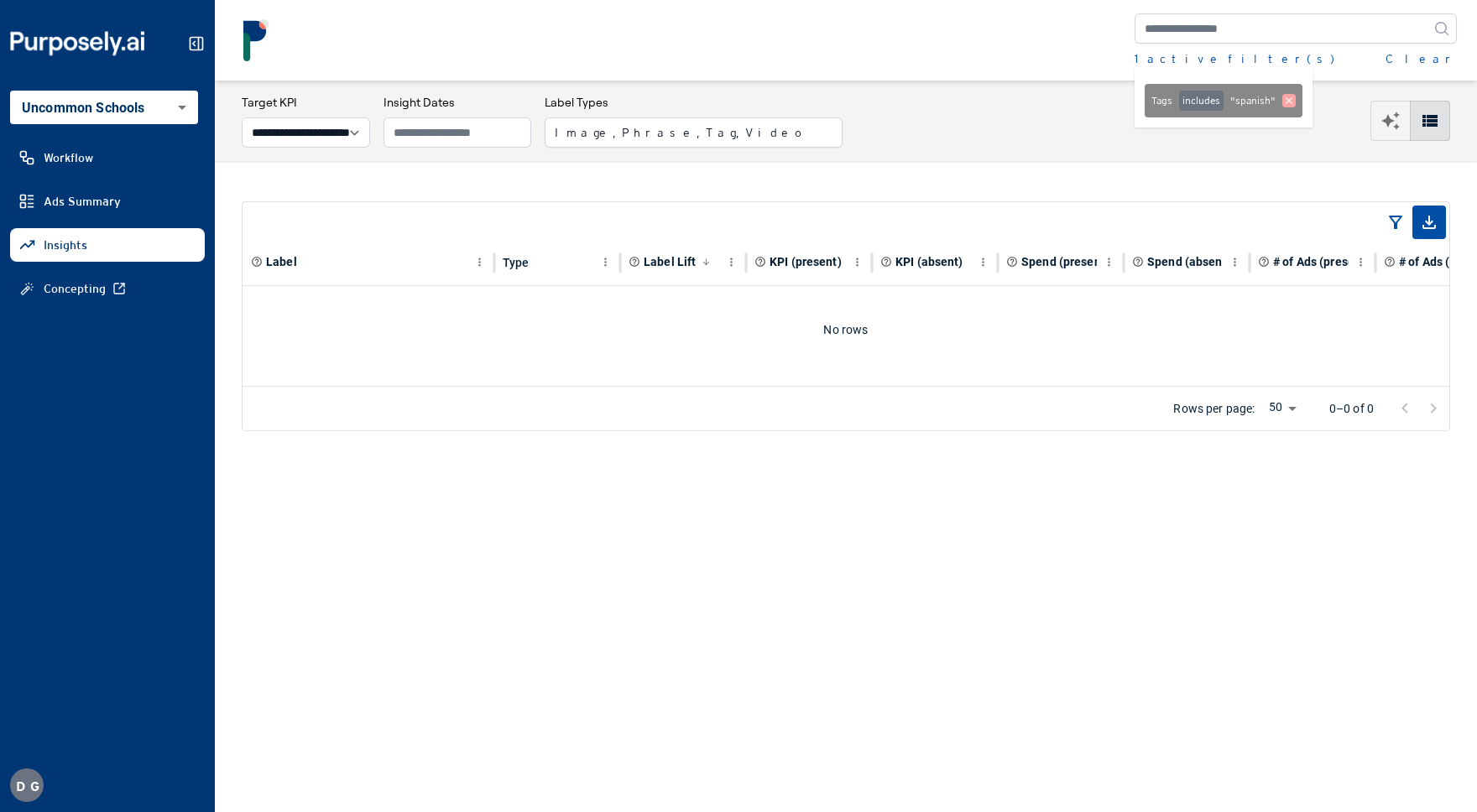 click 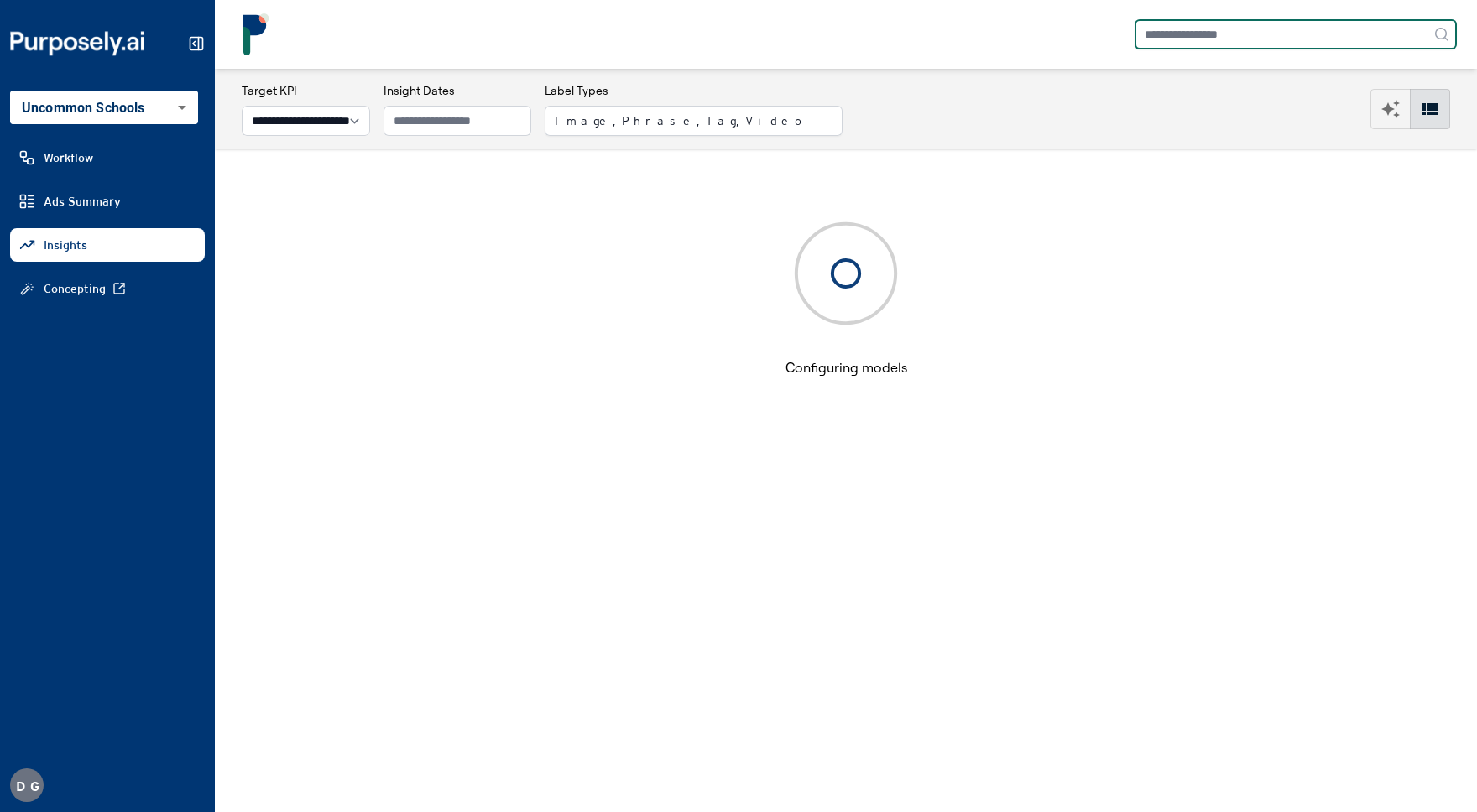 click at bounding box center [1296, 34] 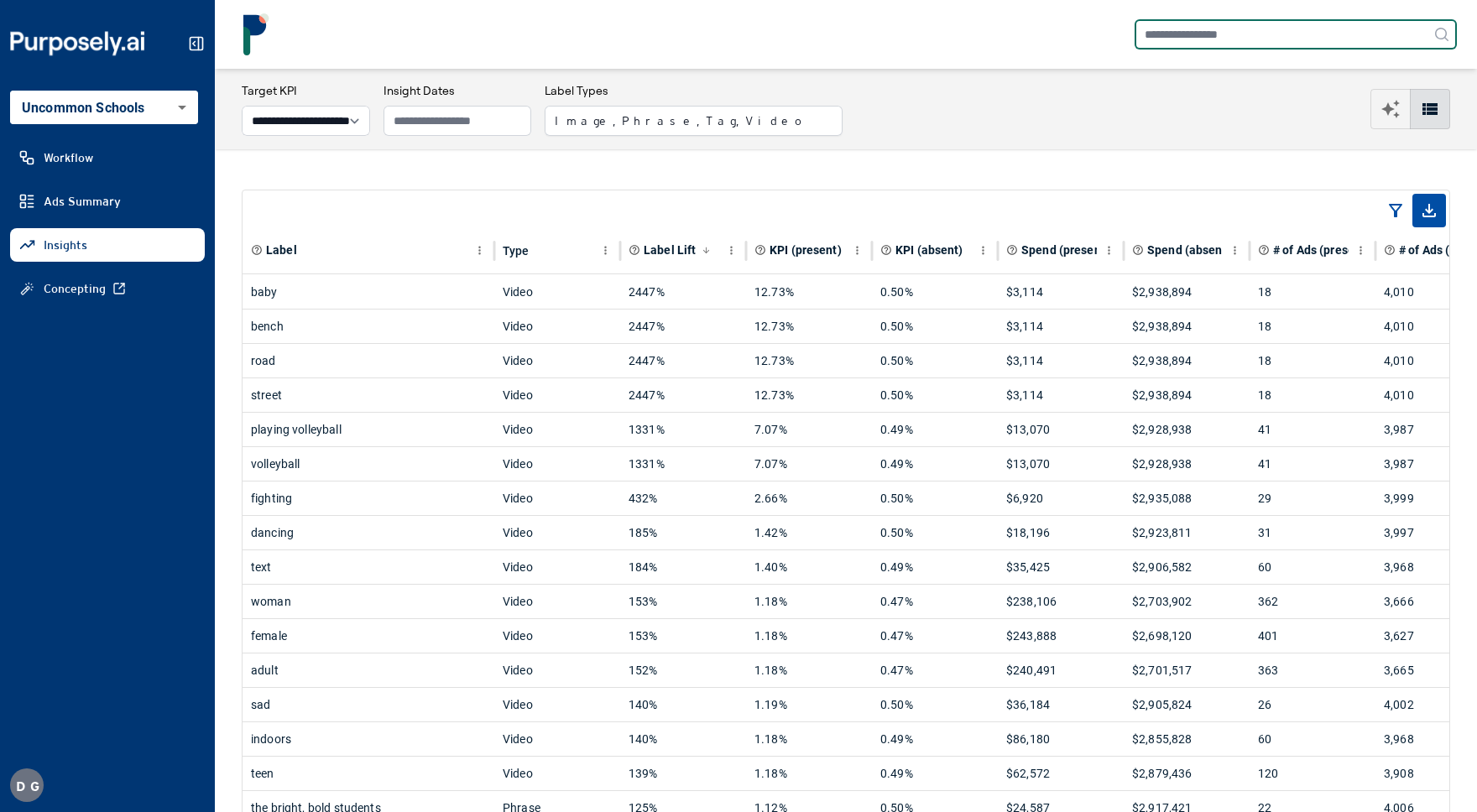 click at bounding box center [1296, 34] 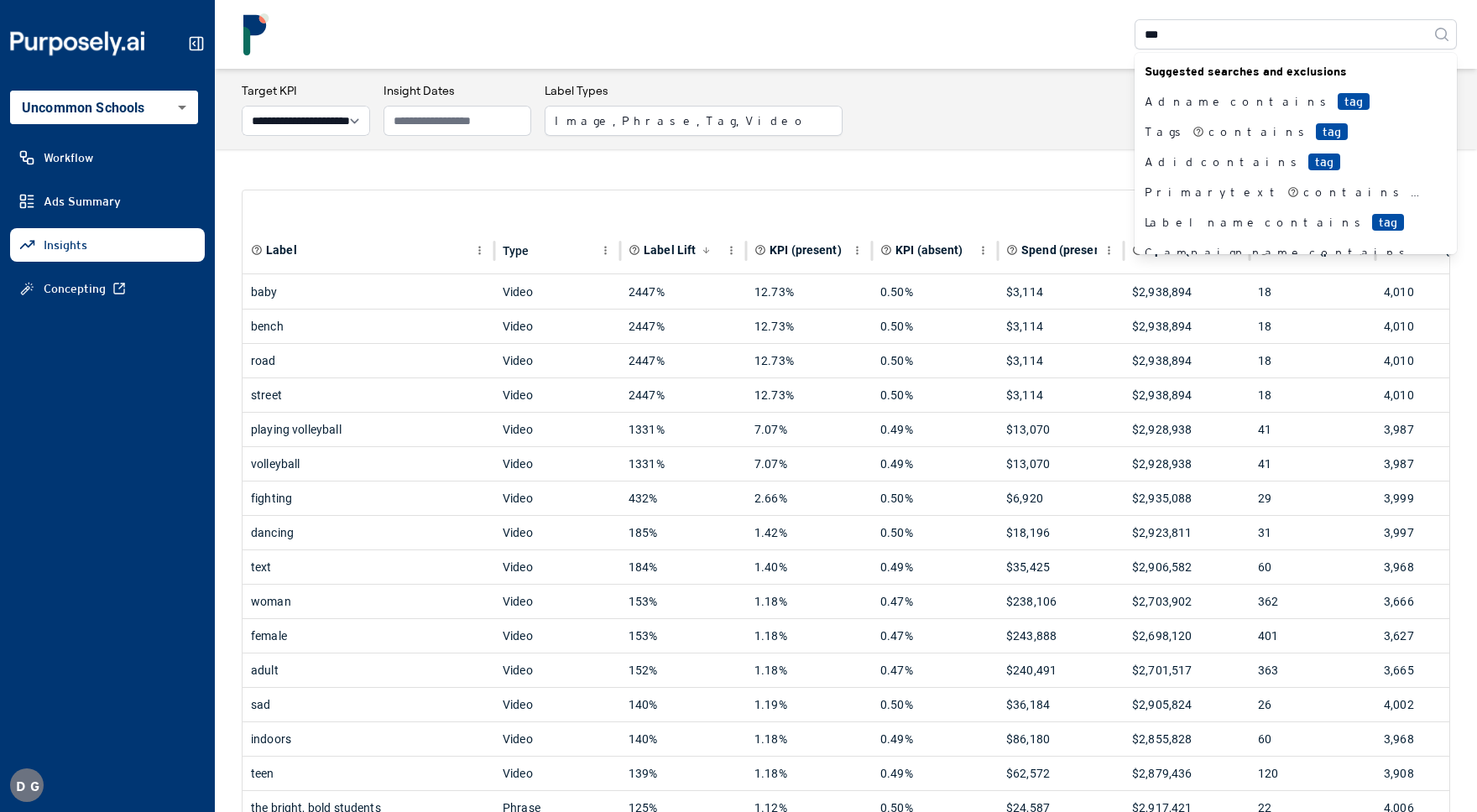 type on "***" 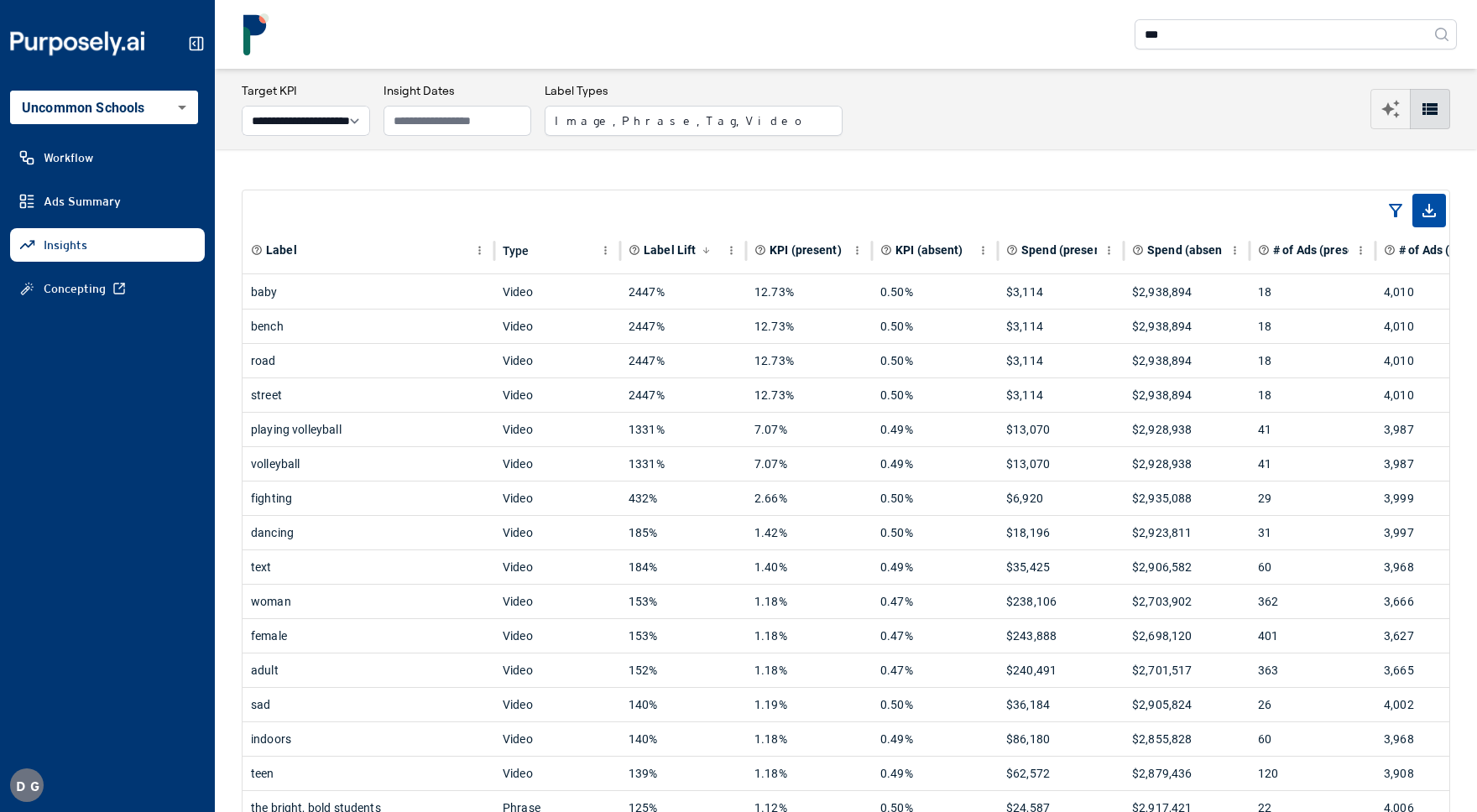 click on "**********" at bounding box center (846, 109) 